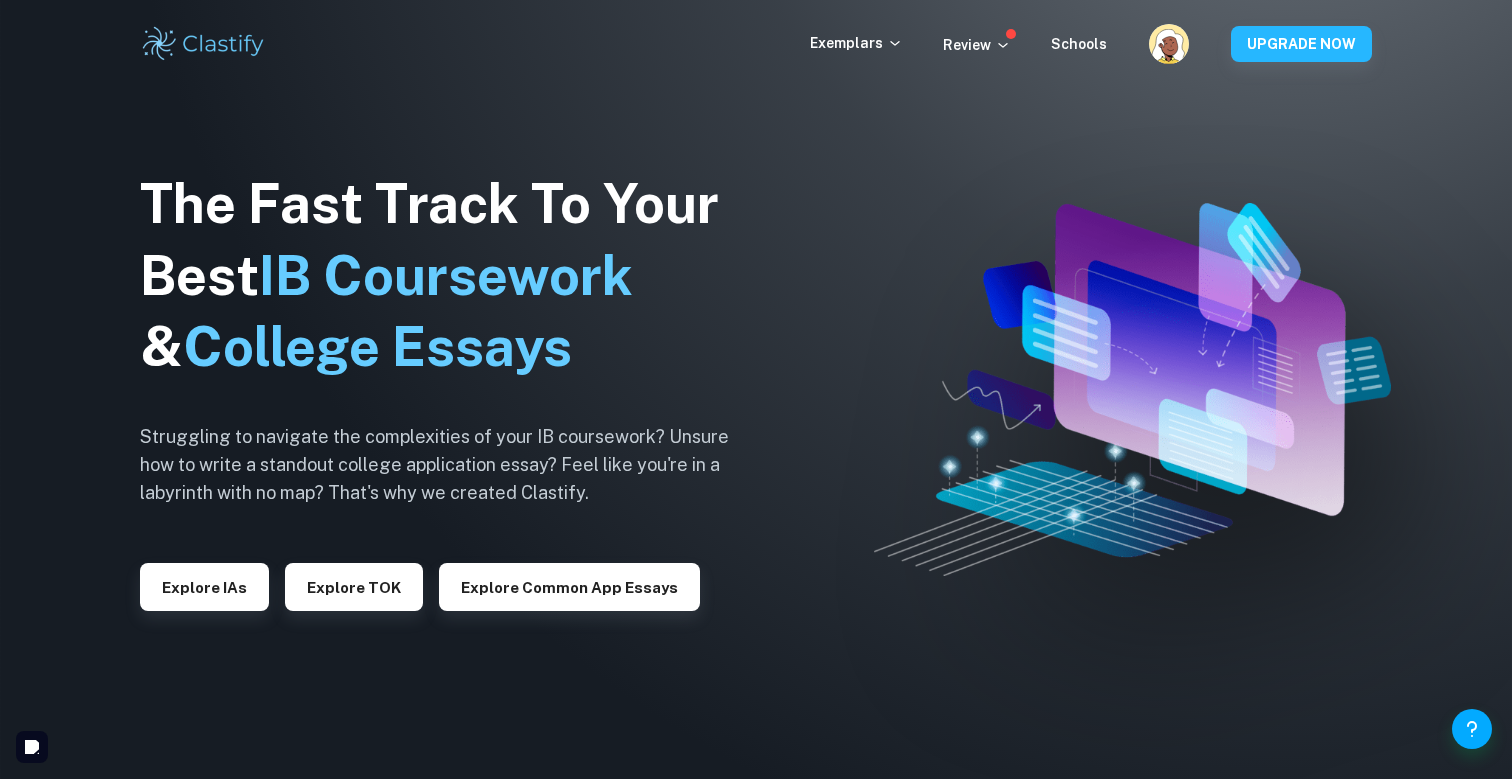 scroll, scrollTop: 0, scrollLeft: 0, axis: both 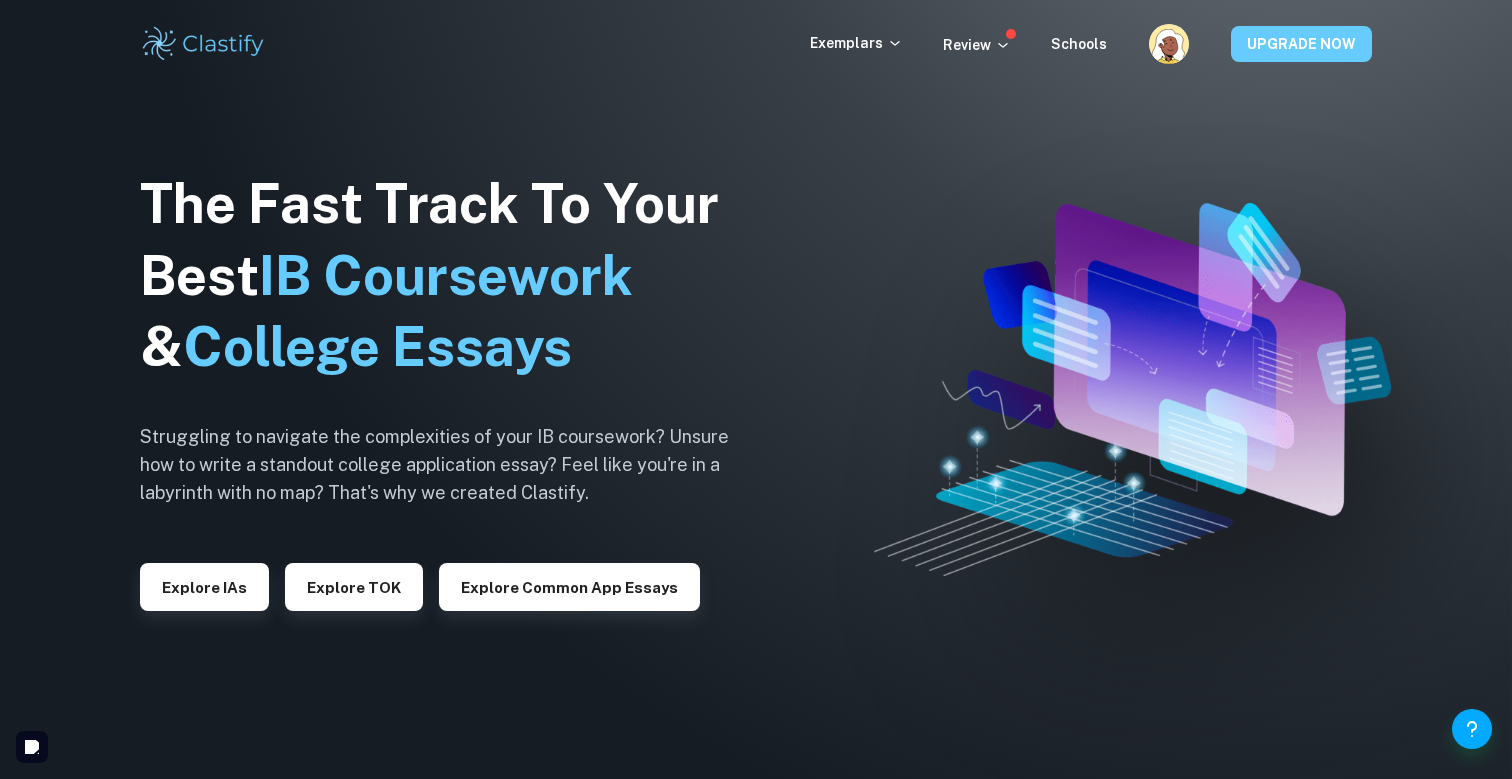 click on "UPGRADE NOW" at bounding box center (1301, 44) 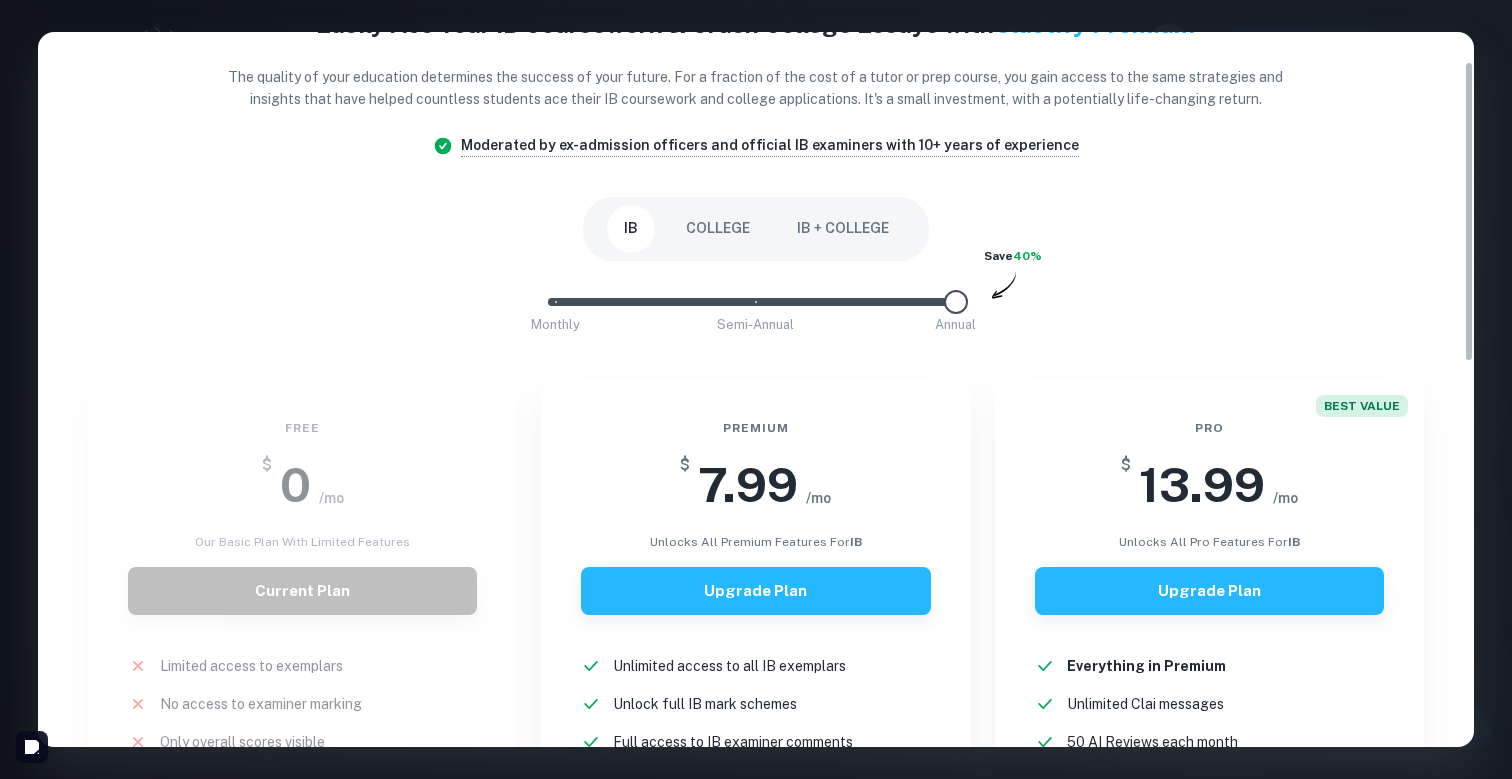scroll, scrollTop: 78, scrollLeft: 0, axis: vertical 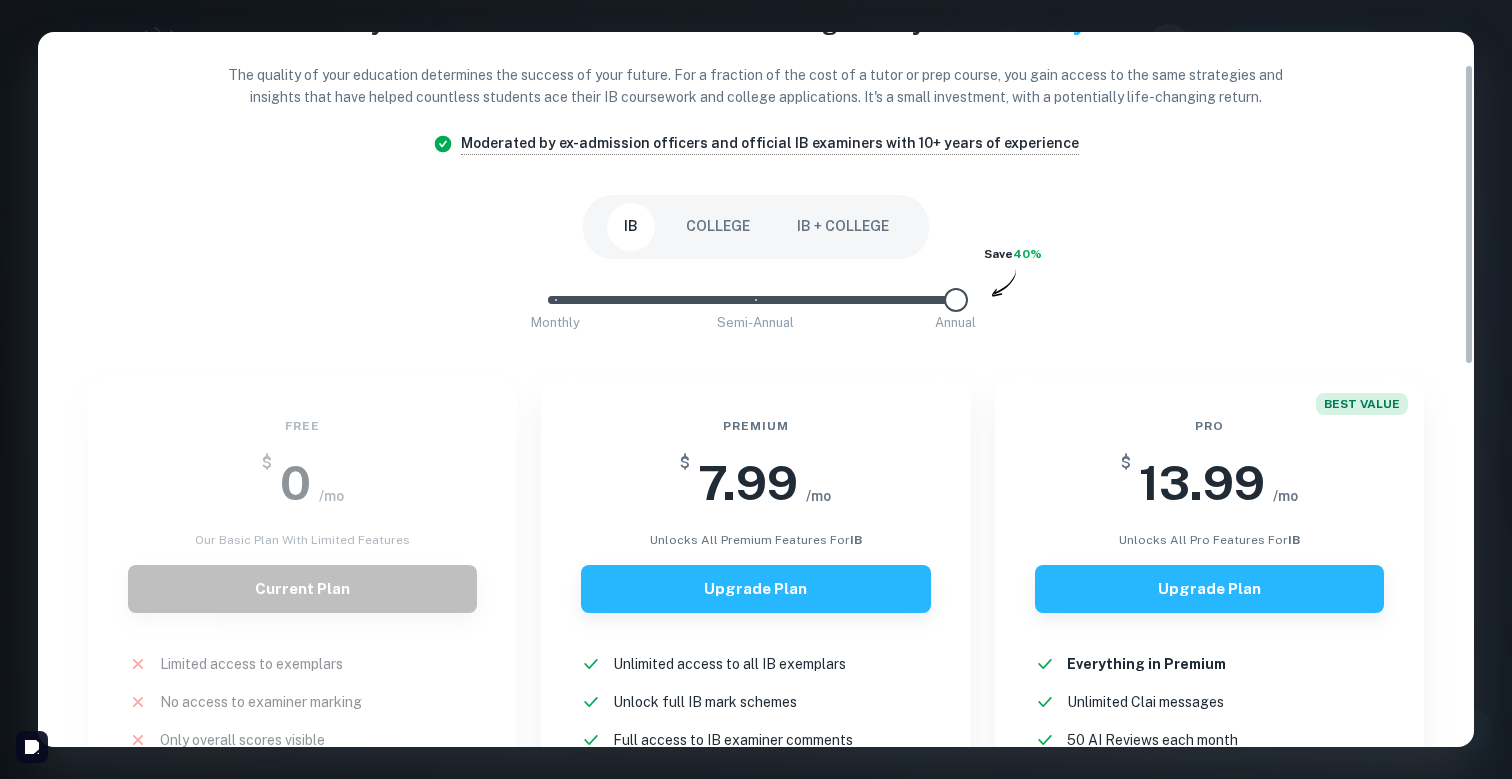 click on "IB + COLLEGE" at bounding box center (843, 227) 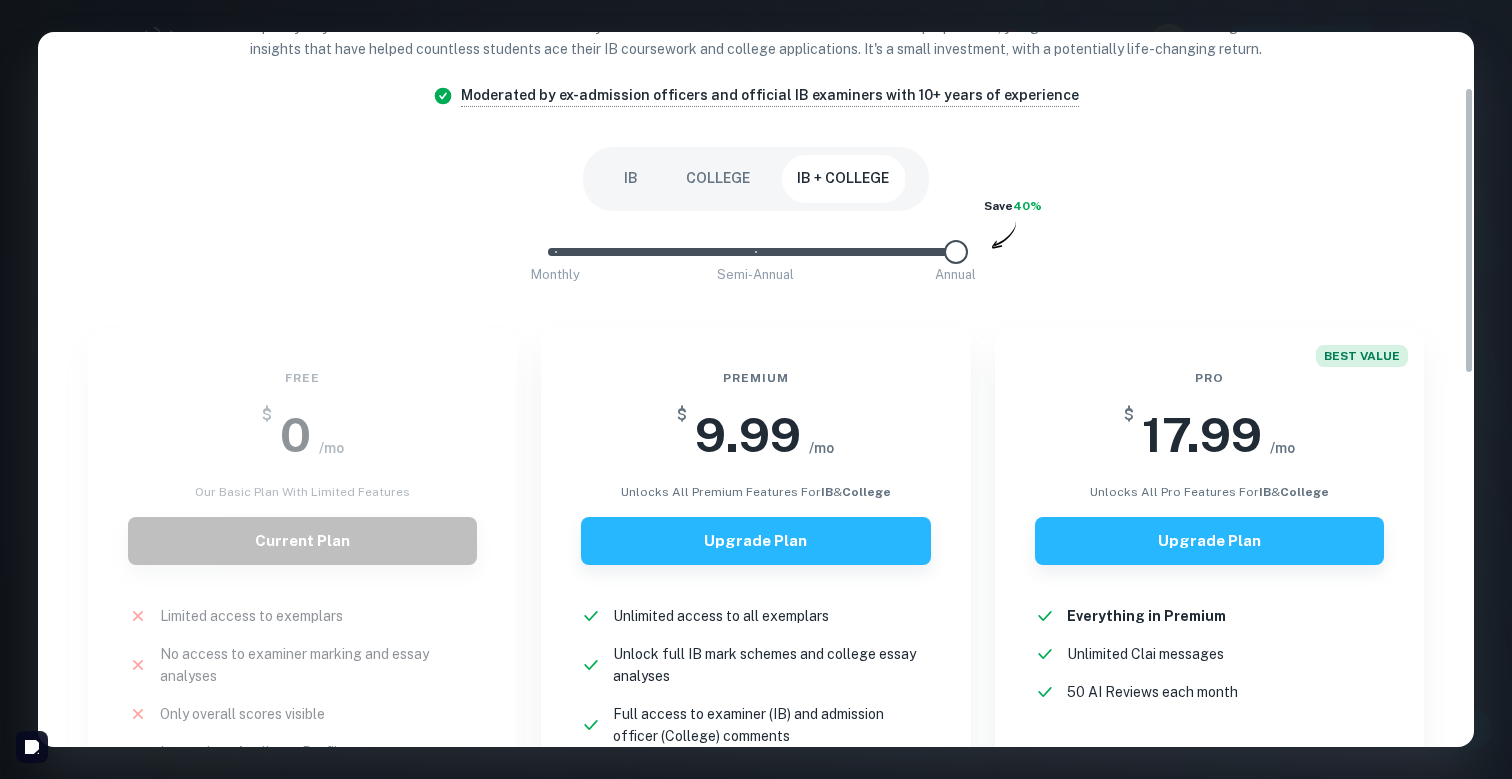 scroll, scrollTop: 138, scrollLeft: 0, axis: vertical 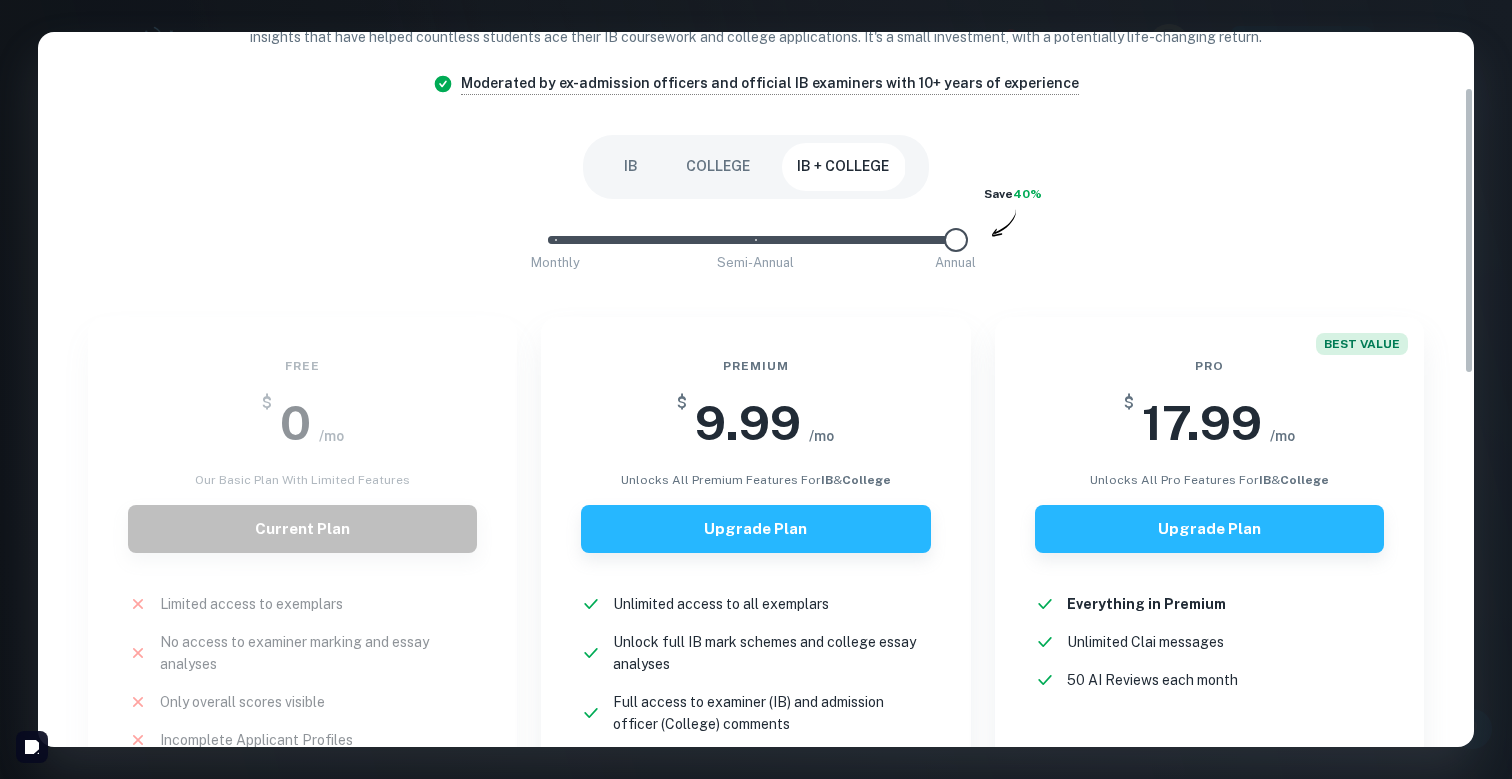 drag, startPoint x: 958, startPoint y: 233, endPoint x: 1480, endPoint y: 286, distance: 524.6837 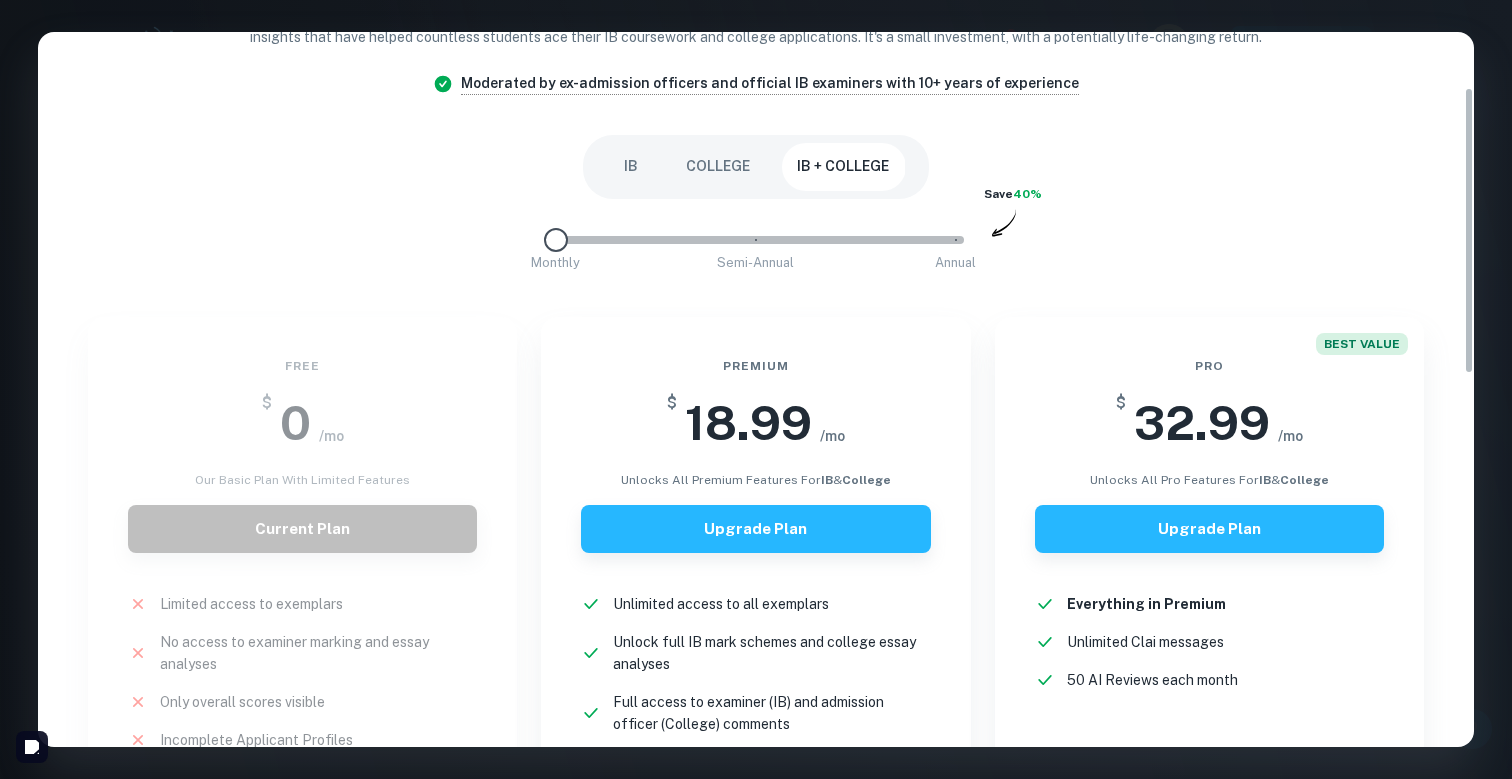 type on "2" 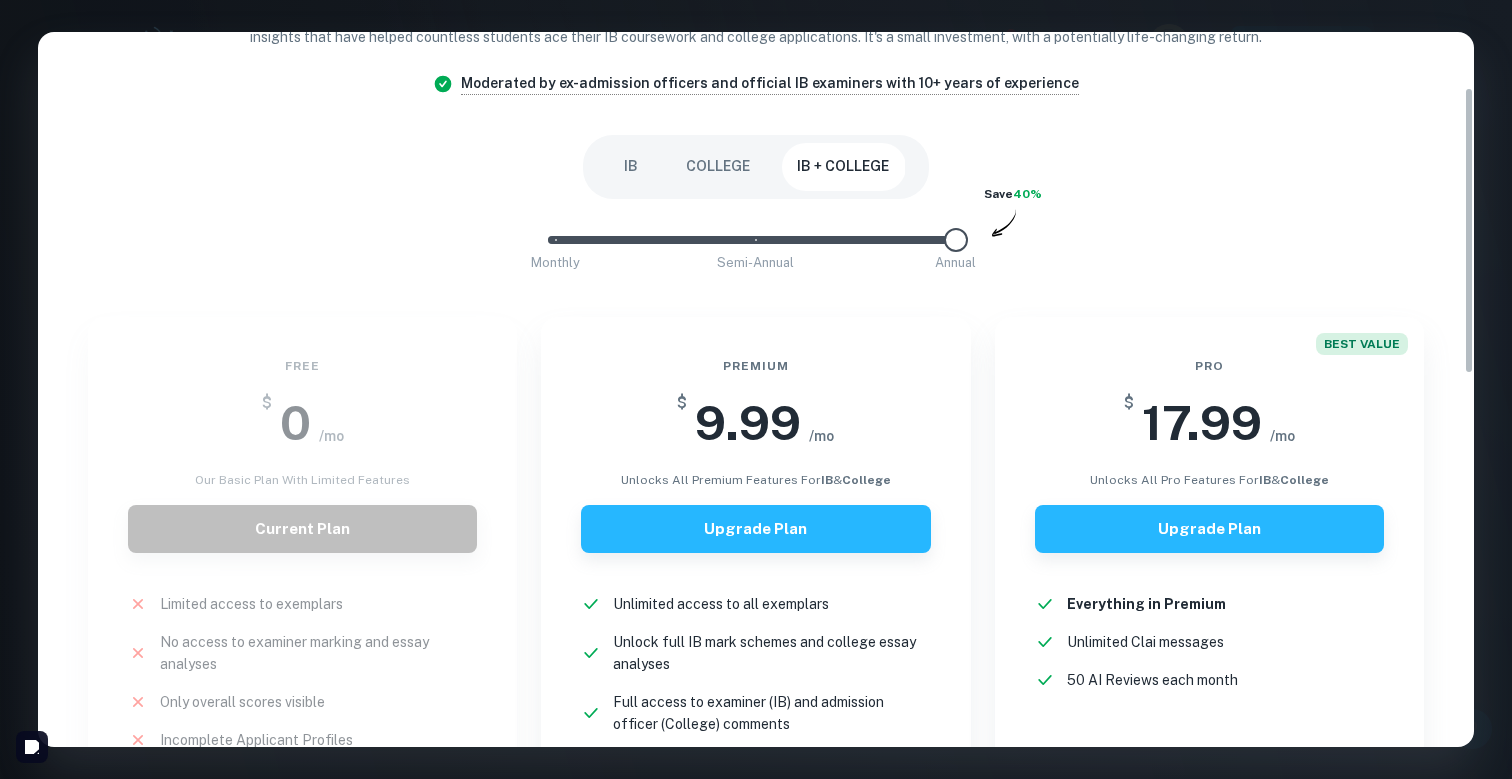 drag, startPoint x: 957, startPoint y: 249, endPoint x: 1511, endPoint y: 107, distance: 571.90906 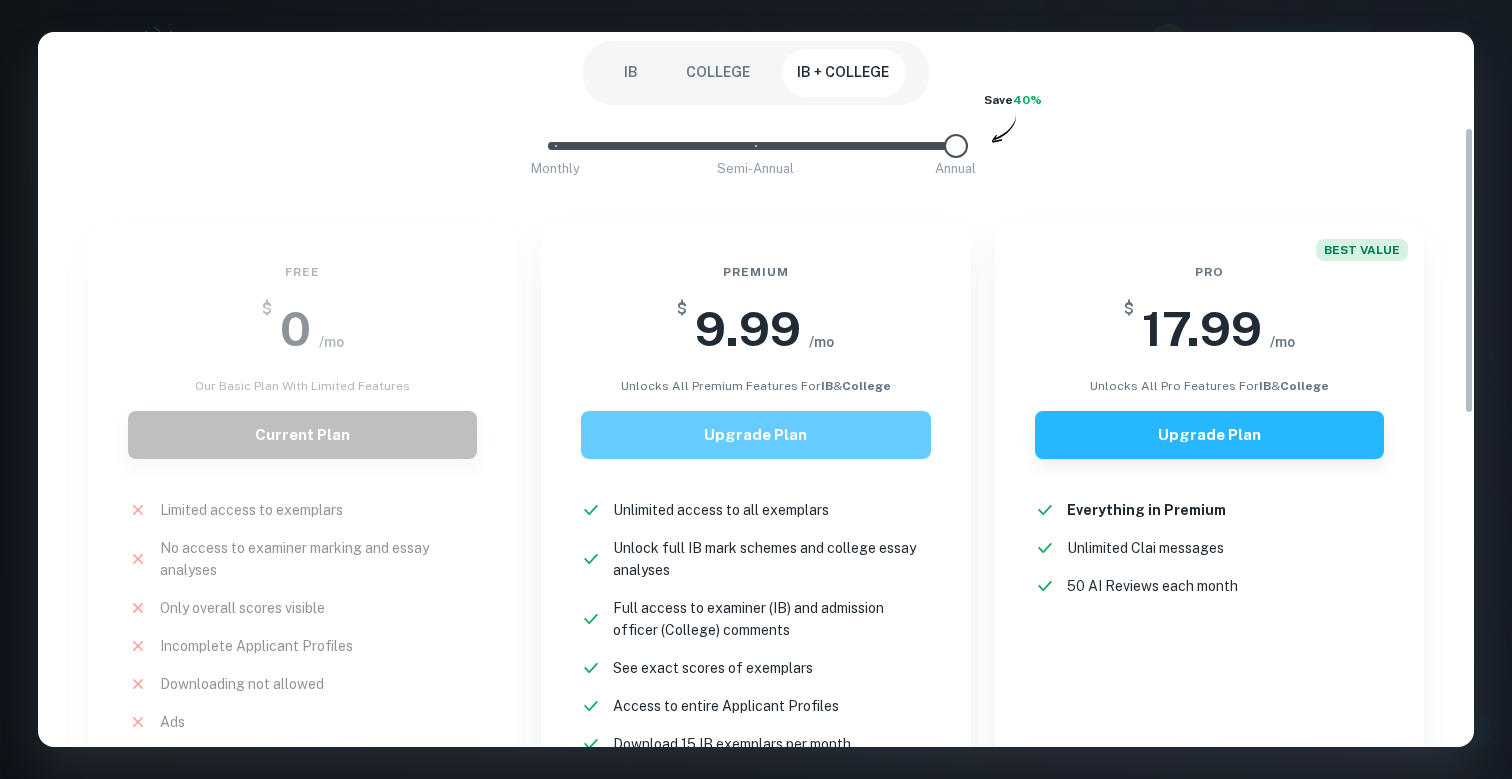 scroll, scrollTop: 236, scrollLeft: 0, axis: vertical 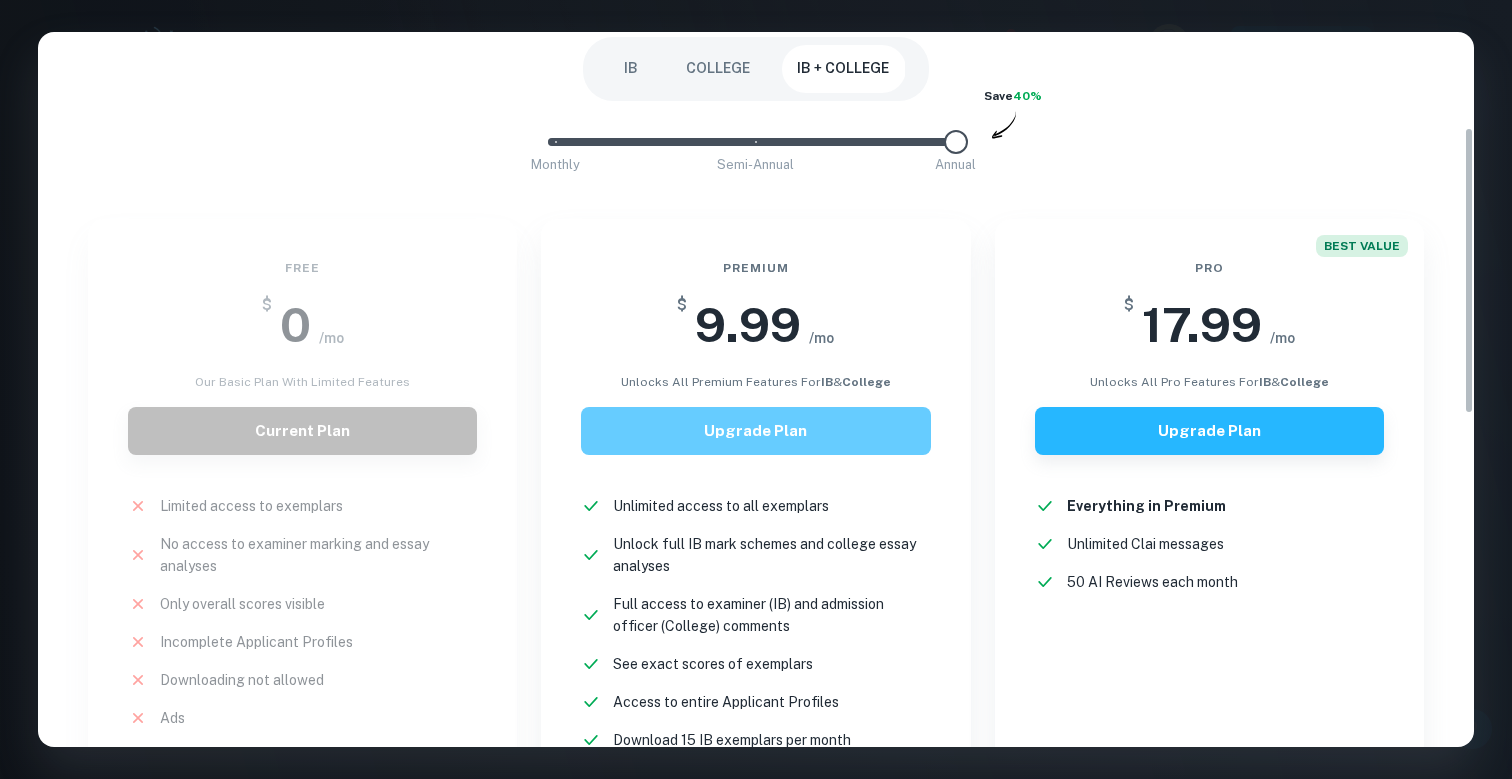 click on "Upgrade Plan" at bounding box center (755, 431) 